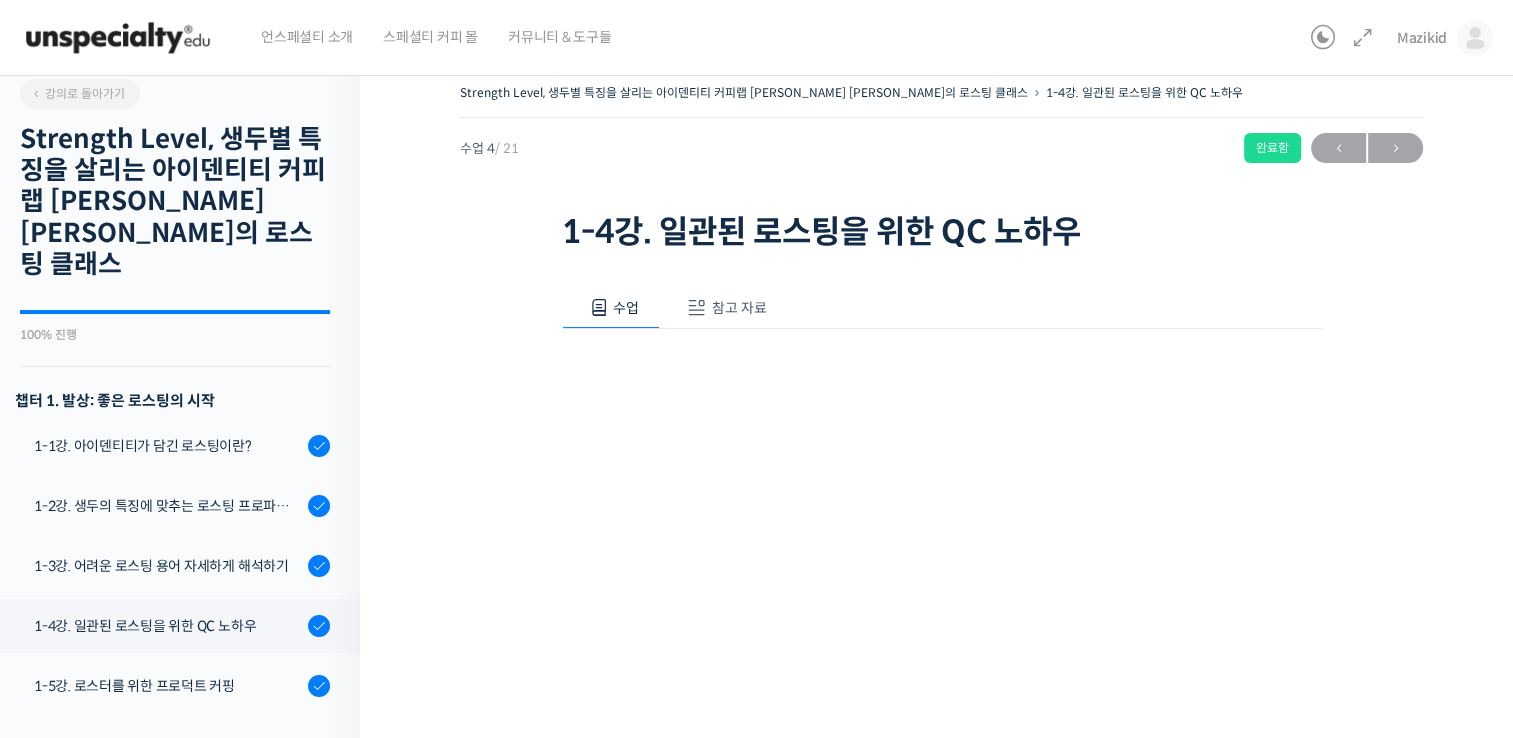 scroll, scrollTop: 0, scrollLeft: 0, axis: both 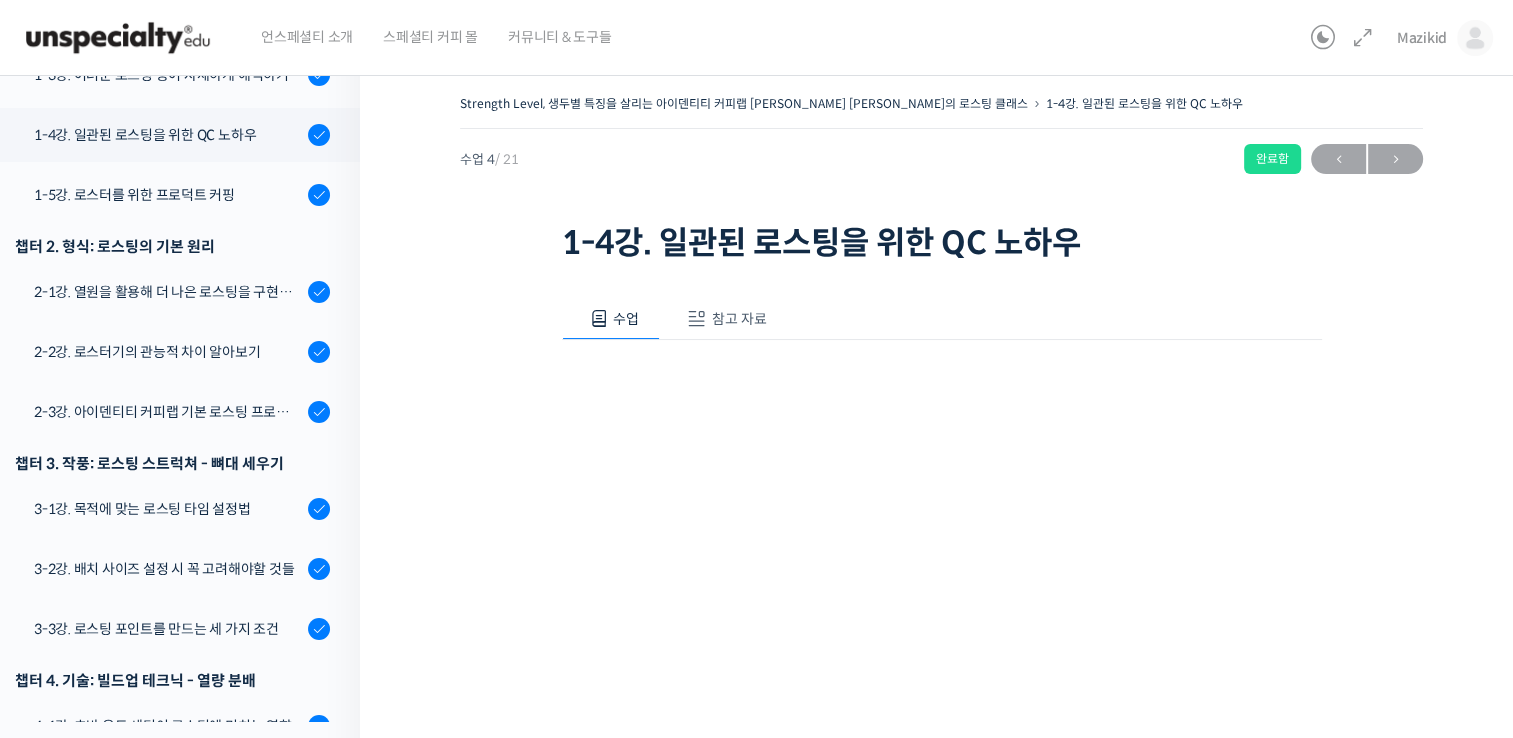 click at bounding box center [118, 38] 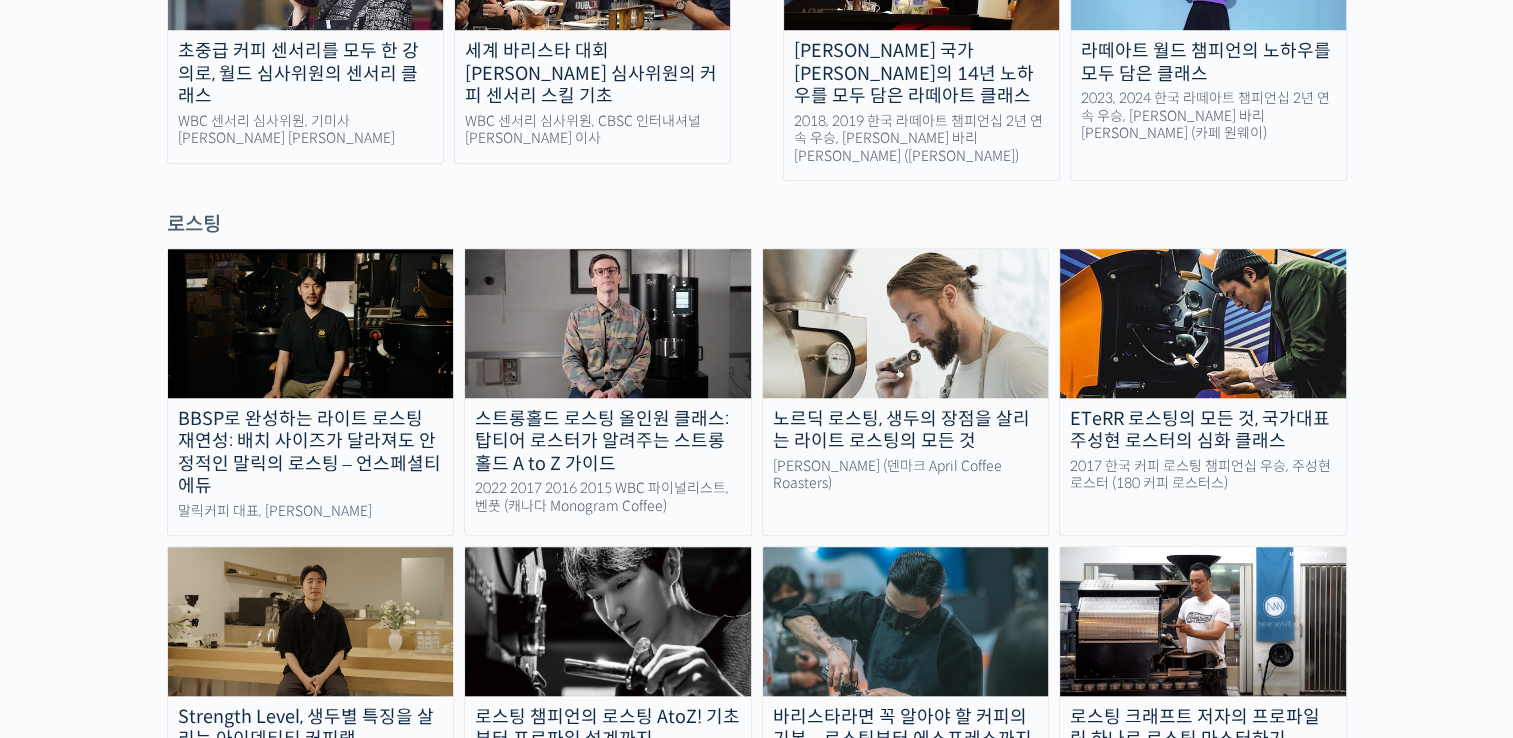 scroll, scrollTop: 1648, scrollLeft: 0, axis: vertical 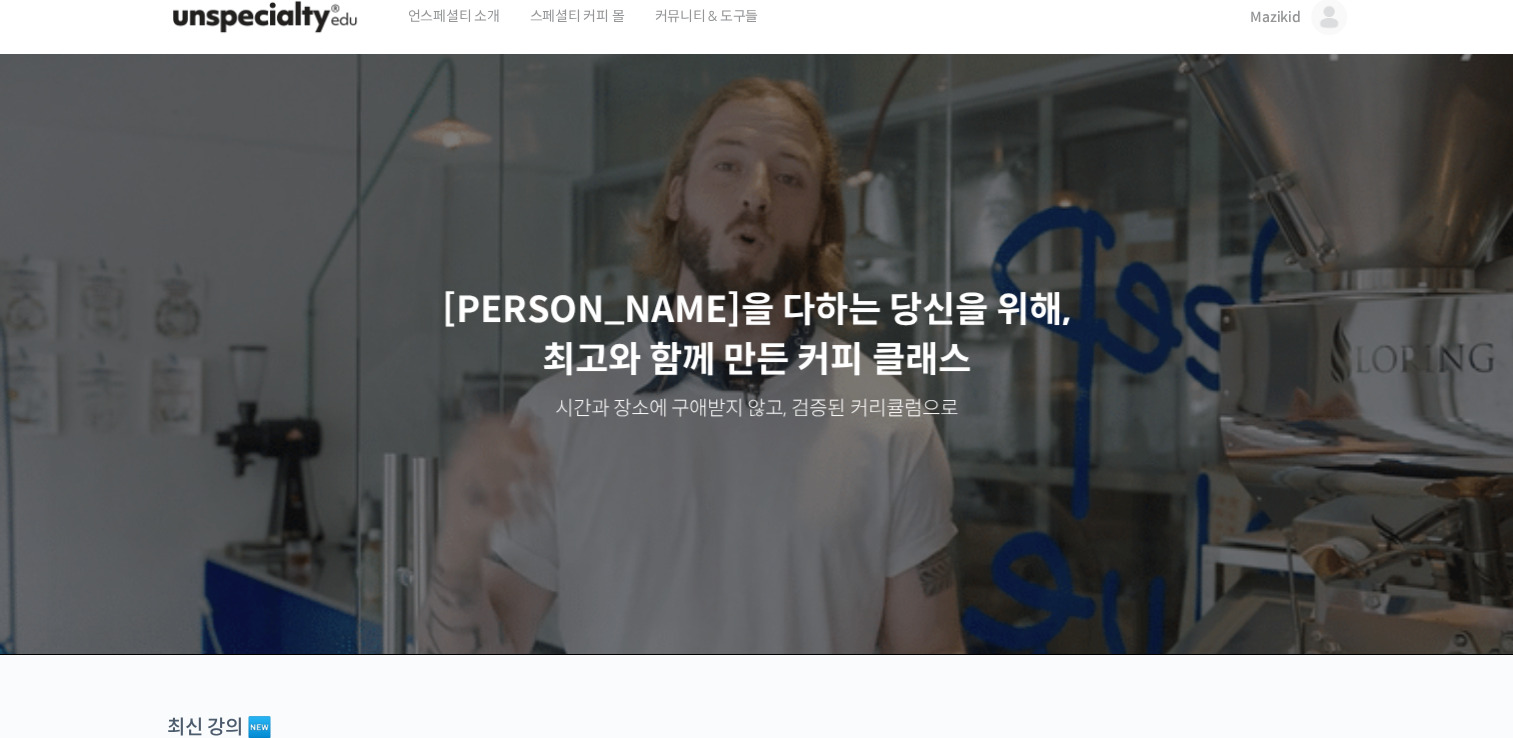 click at bounding box center (1329, 17) 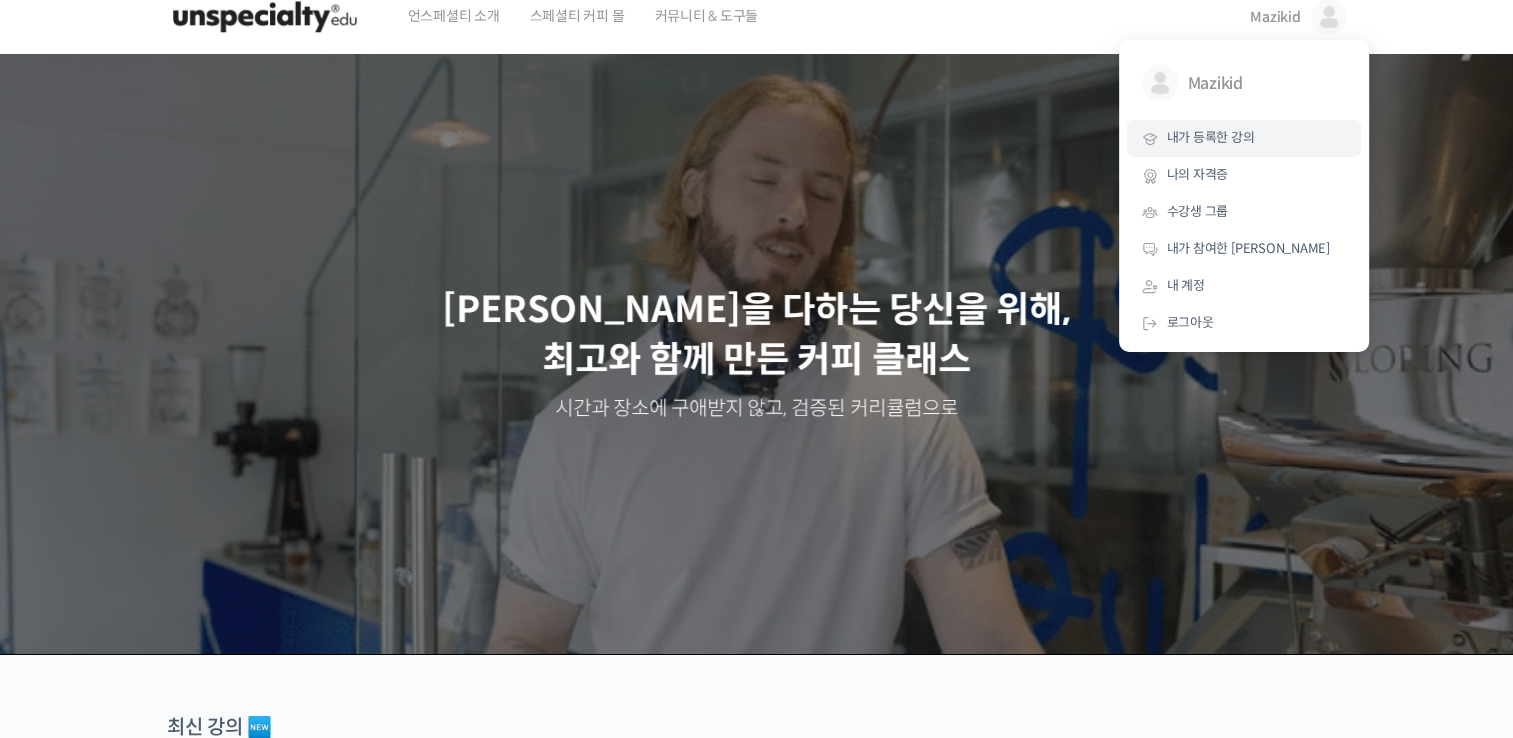 click on "내가 등록한 강의" at bounding box center (1244, 138) 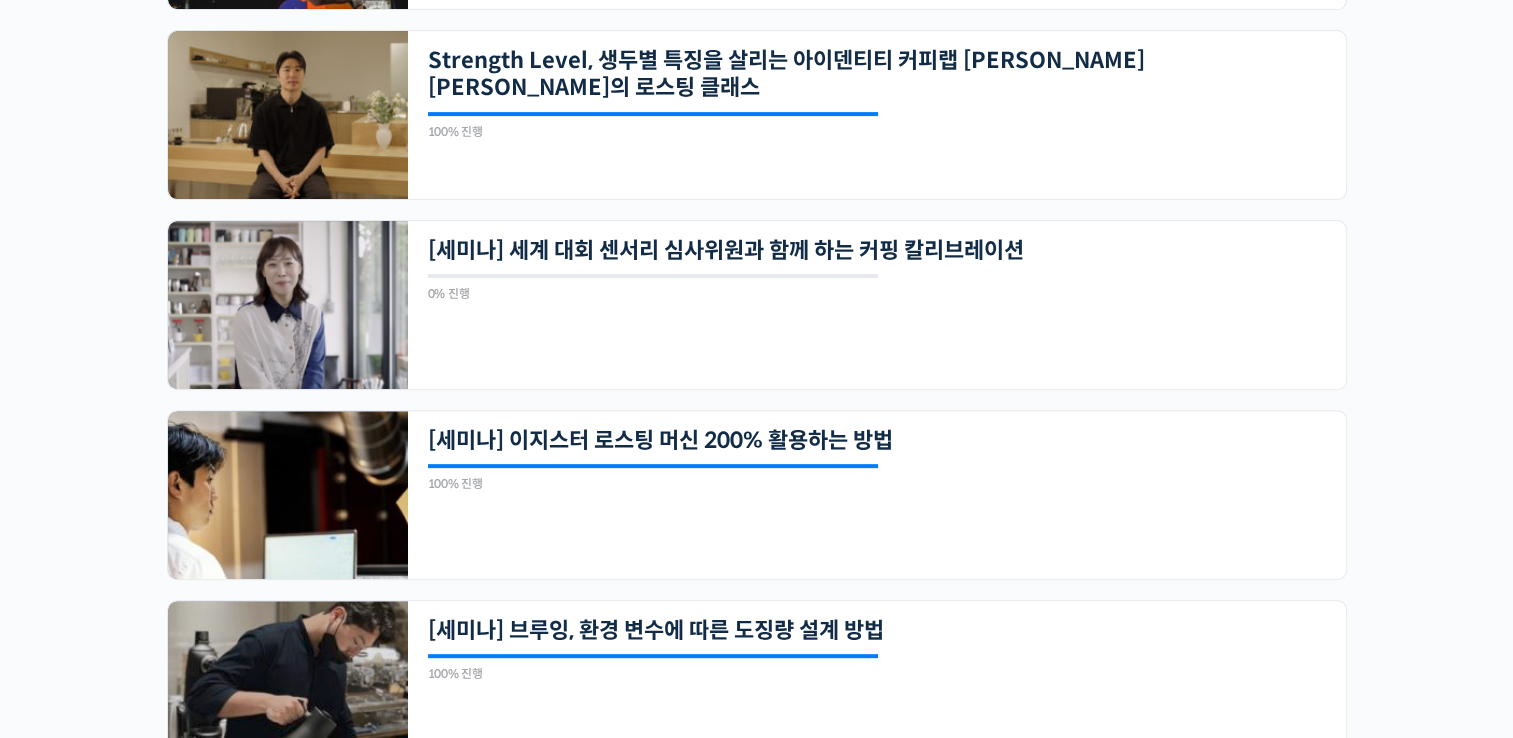 scroll, scrollTop: 674, scrollLeft: 0, axis: vertical 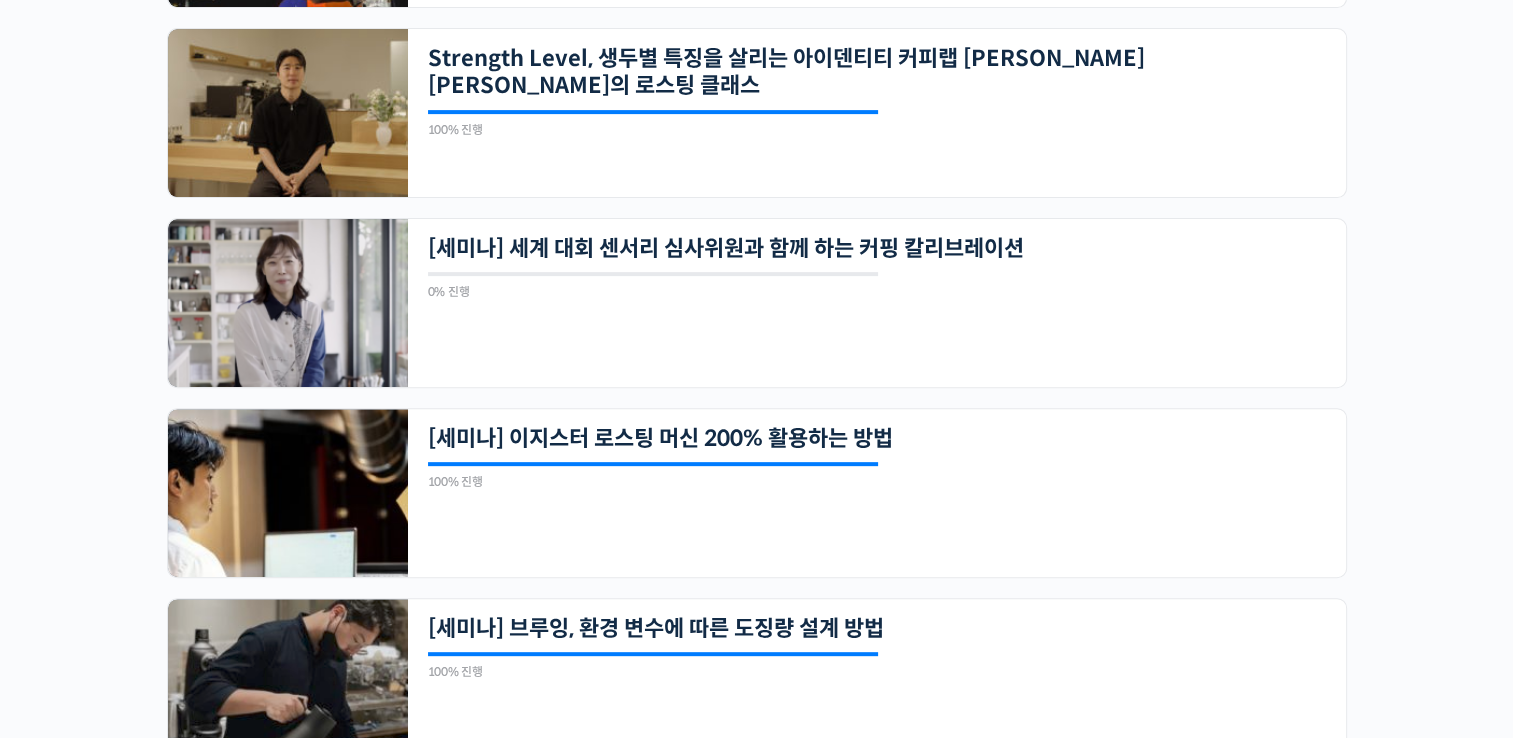 click on "1개의 수업
[세미나] 세계 대회 센서리 심사위원과 함께 하는 커핑 칼리브레이션
0% 진행
최근 활동: 2023년 03월 19일 7:43 오후
윤선희 심사위원과 함께 커핑 칼리브레이션을 해보는 세미나입니다. 똑같은 커피에 대해 나와 세계 대회 심사위원의 평가는 얼마나 차이가 있는지 확인함으로써, 커핑 평가를 객관적으로 하기 위한 기준에 더 가까워지실 수 있습니다." at bounding box center [877, 303] 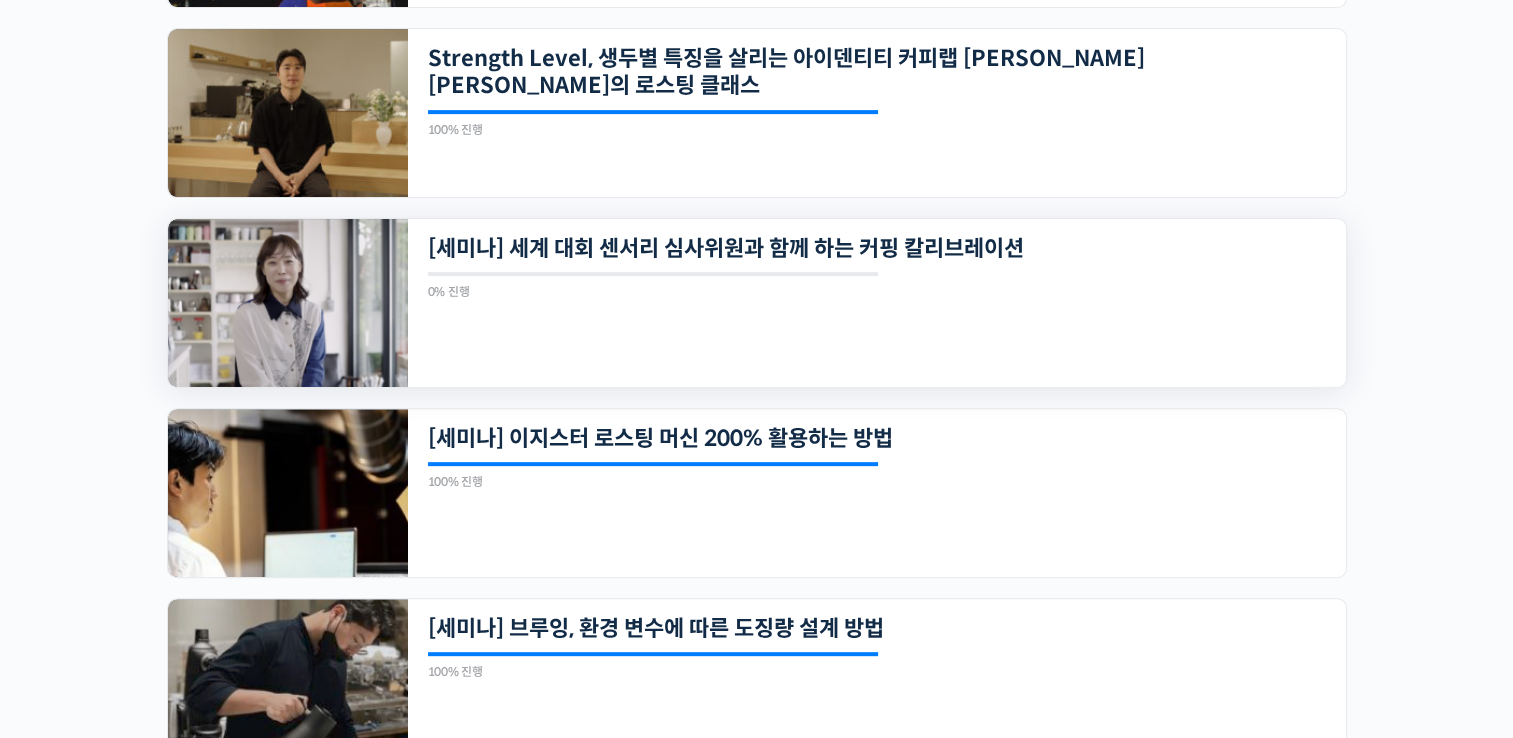 click on "1개의 수업
[세미나] 세계 대회 센서리 심사위원과 함께 하는 커핑 칼리브레이션
0% 진행
최근 활동: 2023년 03월 19일 7:43 오후
윤선희 심사위원과 함께 커핑 칼리브레이션을 해보는 세미나입니다. 똑같은 커피에 대해 나와 세계 대회 심사위원의 평가는 얼마나 차이가 있는지 확인함으로써, 커핑 평가를 객관적으로 하기 위한 기준에 더 가까워지실 수 있습니다." at bounding box center (877, 303) 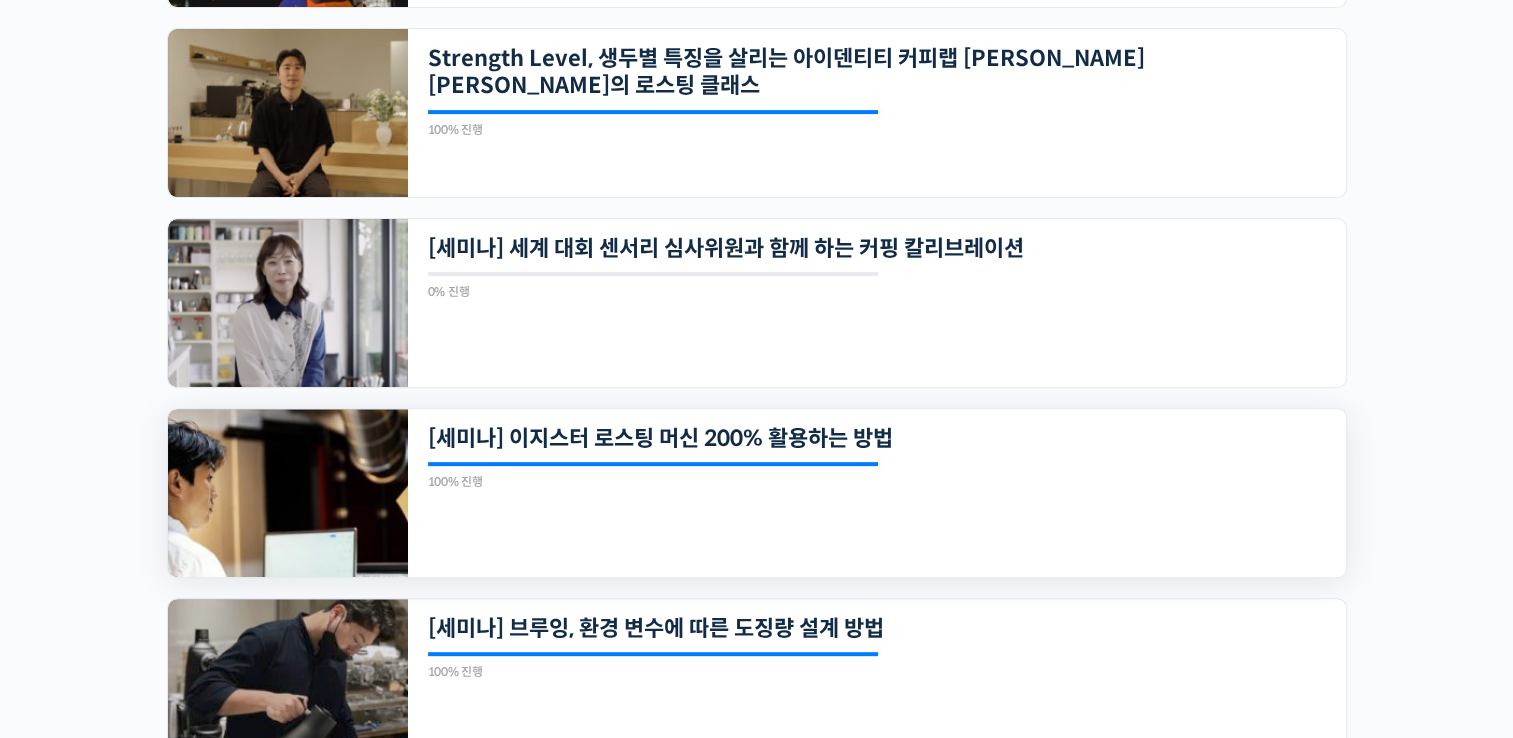 click on "1개의 수업
[세미나] 이지스터 로스팅 머신 200% 활용하는 방법
100% 진행
최근 활동: 2023년 03월 09일 7:53 오후
180 커피 로스터스의 국가대표 로스터, 주성현 로스터가 진행하는 세미나입니다.  이지스터 로스팅 머신을 사용 중이거나 고려하고 있는 분들 대상으로 머신의 사용법에 관해 알려드립니다." at bounding box center [877, 493] 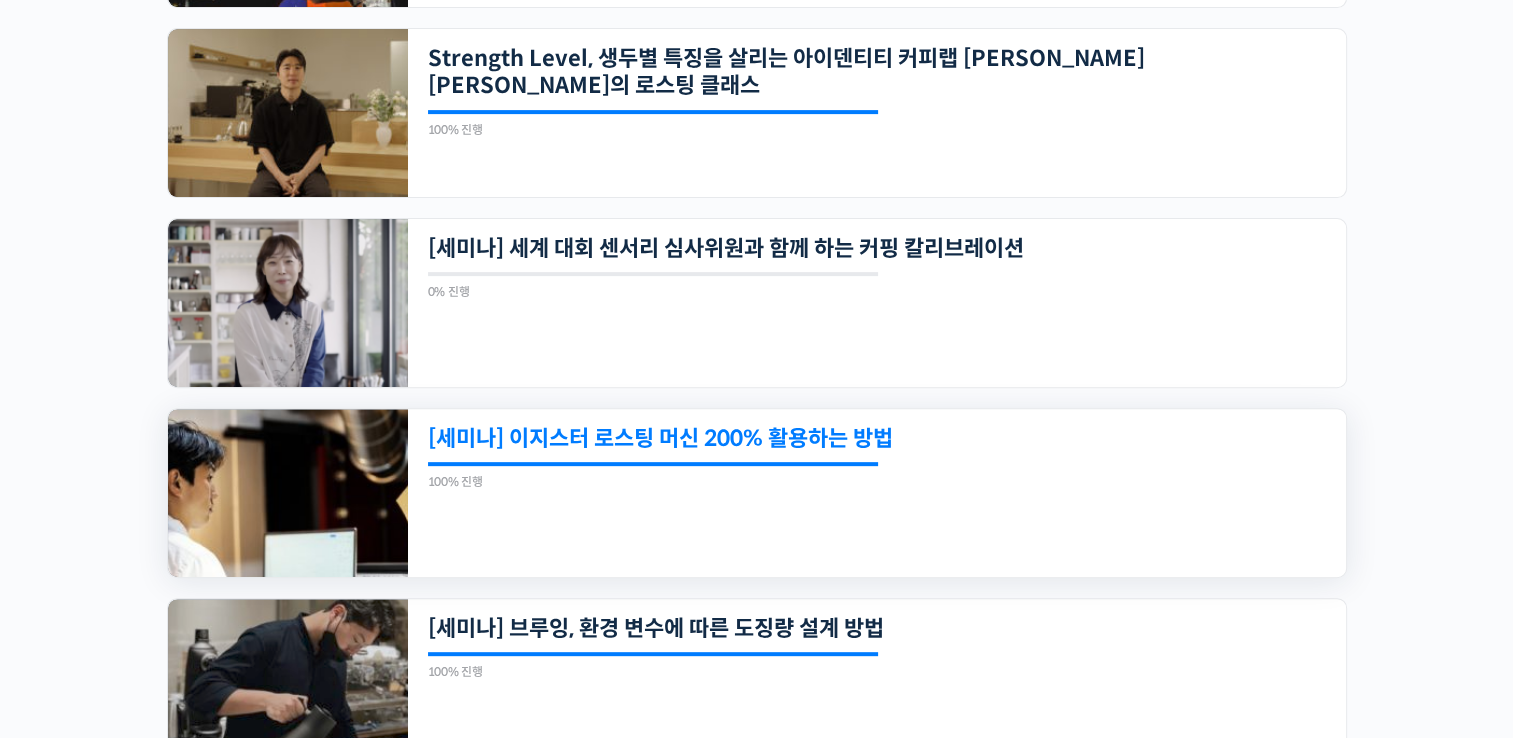 click on "[세미나] 이지스터 로스팅 머신 200% 활용하는 방법" at bounding box center (787, 438) 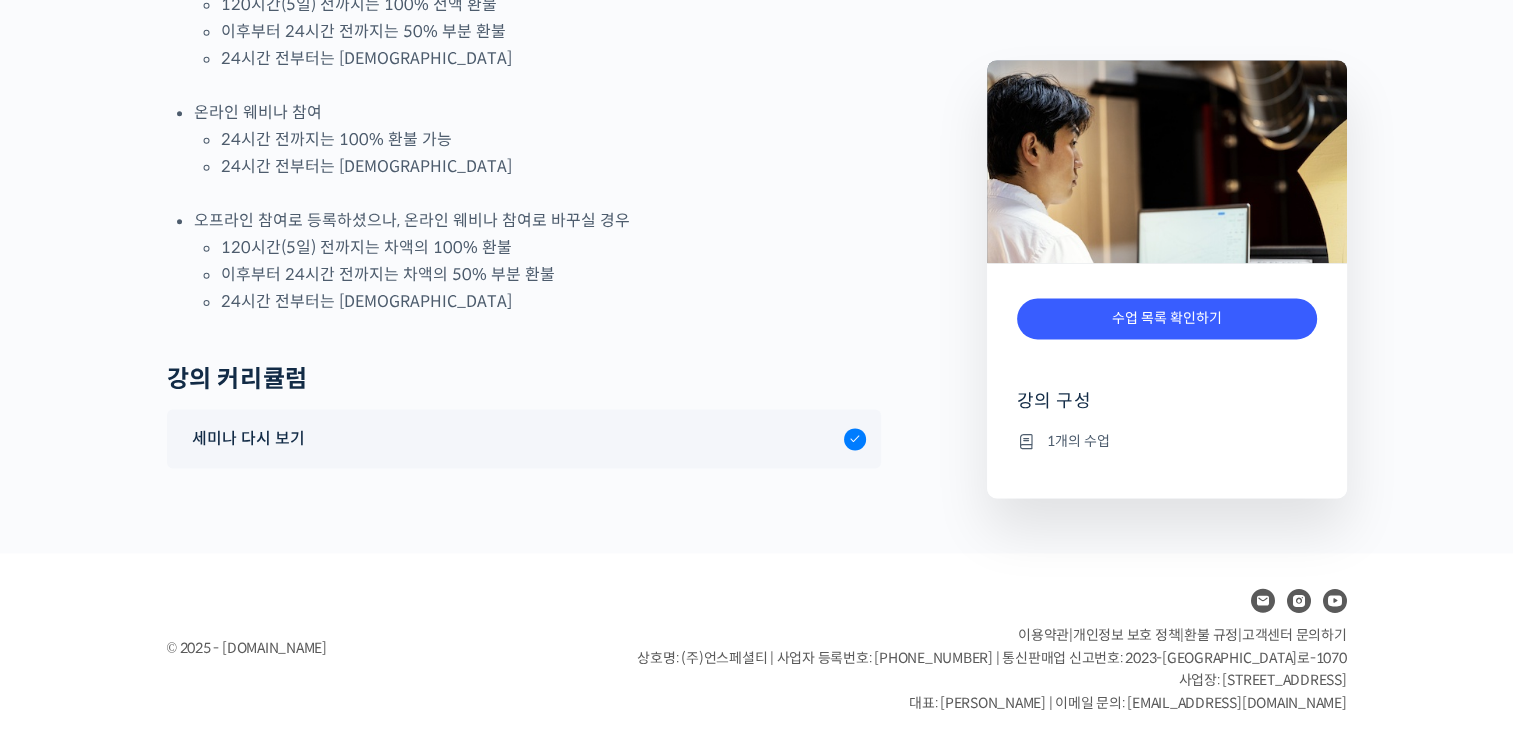 scroll, scrollTop: 2560, scrollLeft: 0, axis: vertical 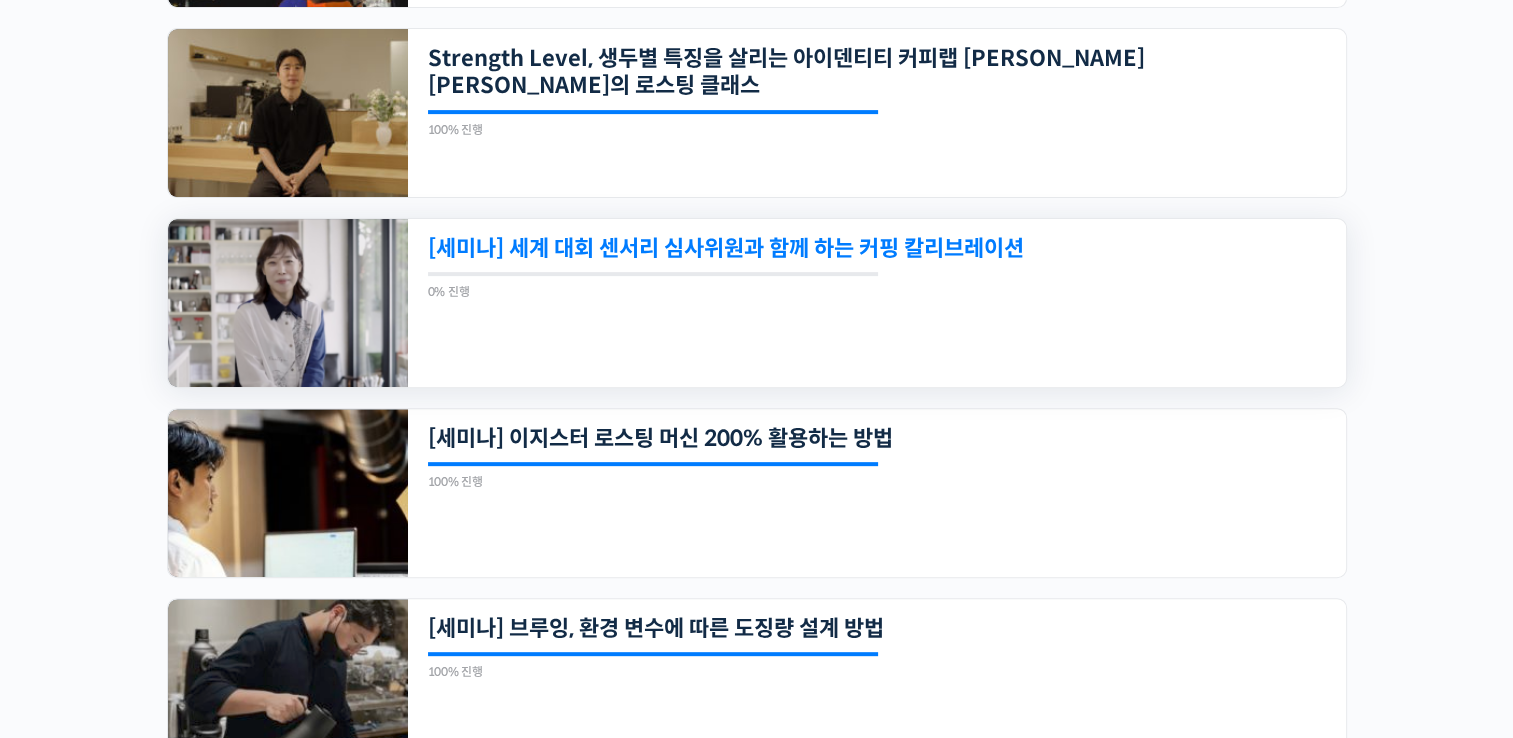 click on "[세미나] 세계 대회 센서리 심사위원과 함께 하는 커핑 칼리브레이션" at bounding box center (787, 248) 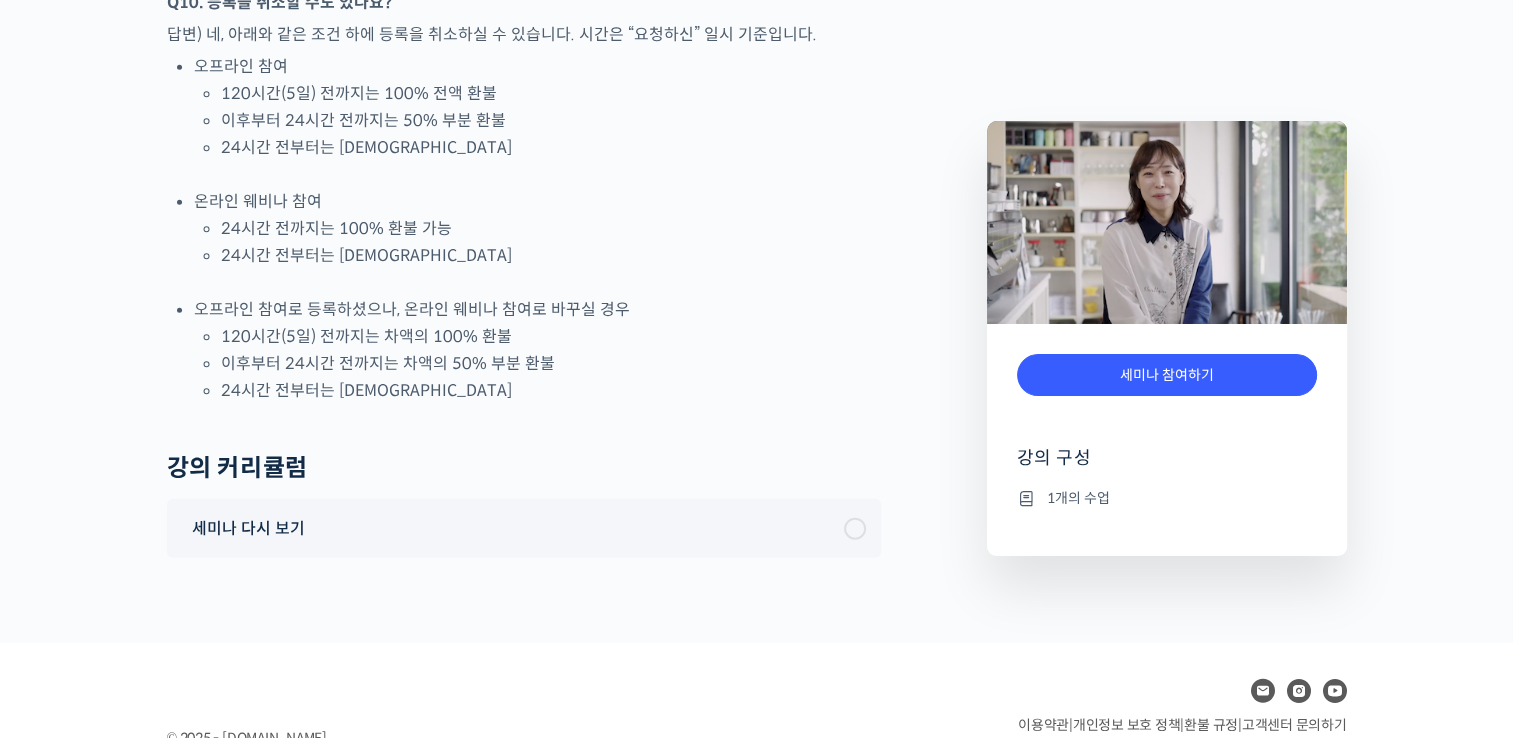 scroll, scrollTop: 5156, scrollLeft: 0, axis: vertical 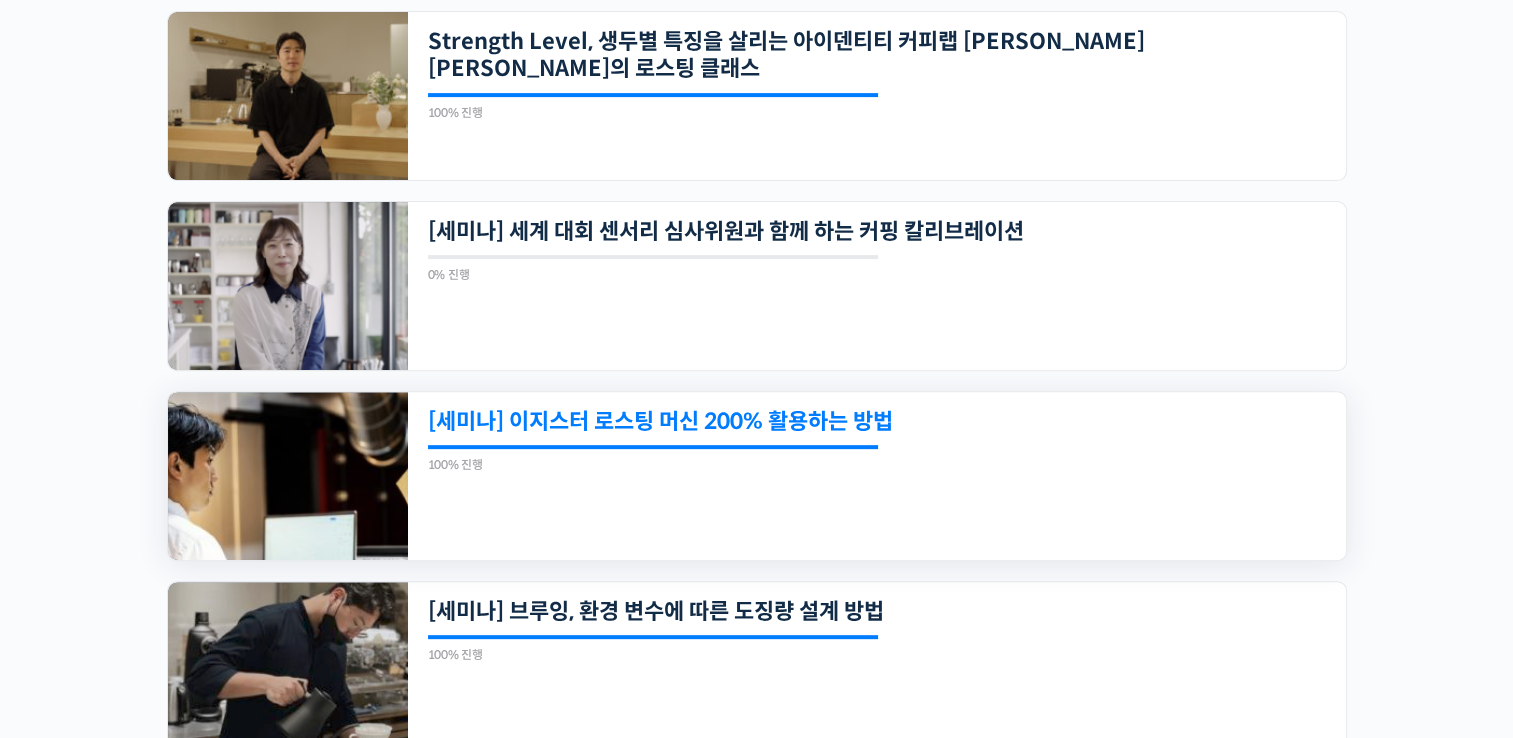 click on "[세미나] 이지스터 로스팅 머신 200% 활용하는 방법" at bounding box center (787, 421) 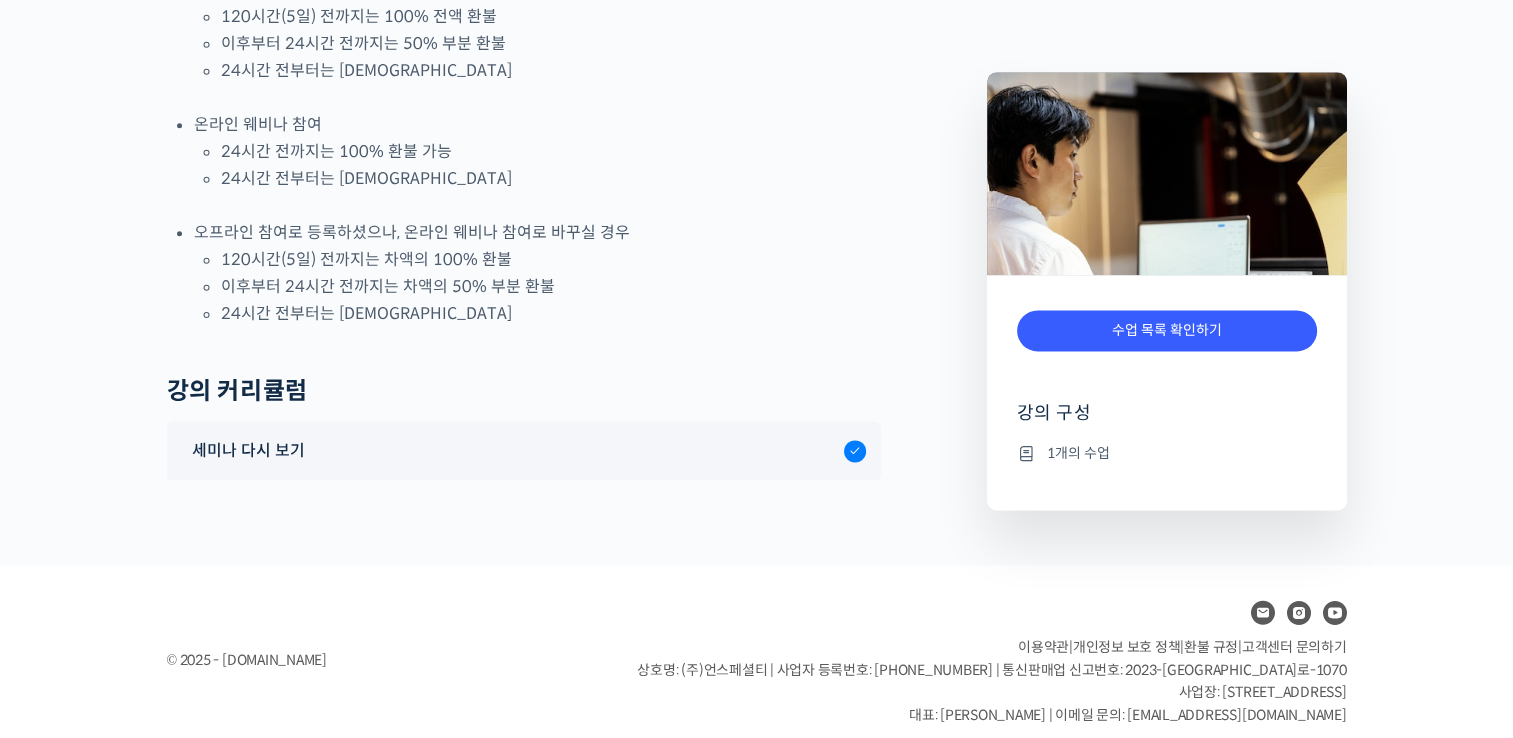 scroll, scrollTop: 2546, scrollLeft: 0, axis: vertical 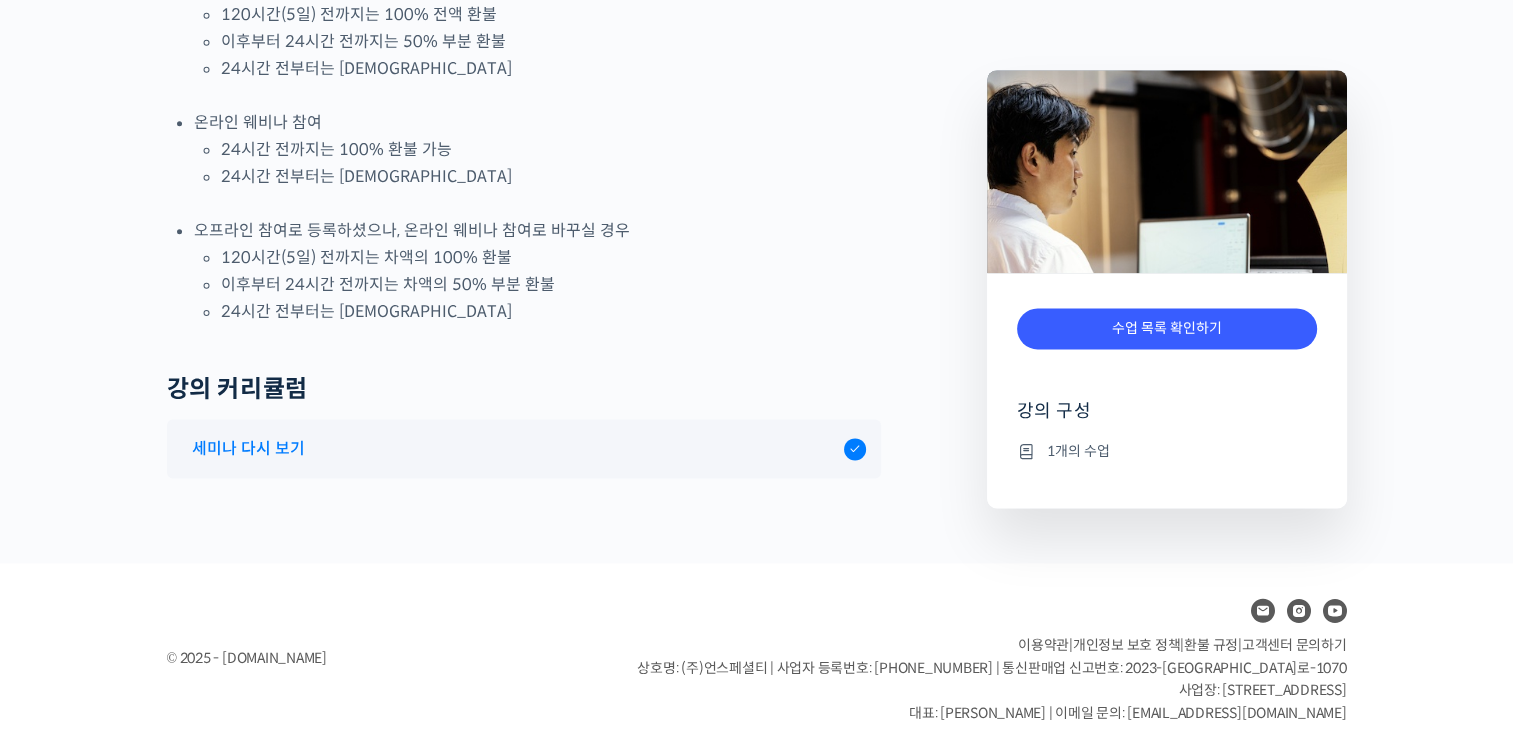click on "세미나 다시 보기" at bounding box center [513, 448] 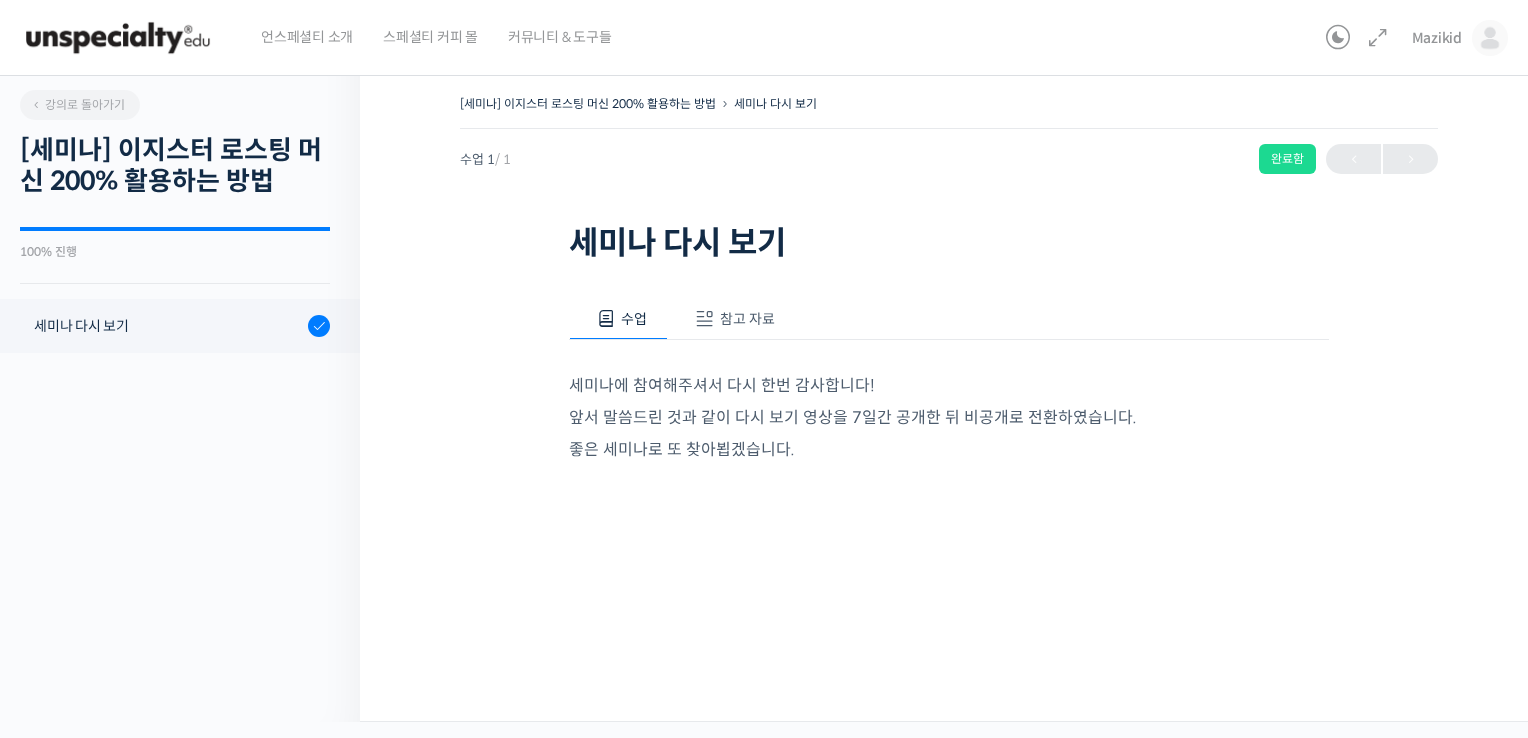 scroll, scrollTop: 0, scrollLeft: 0, axis: both 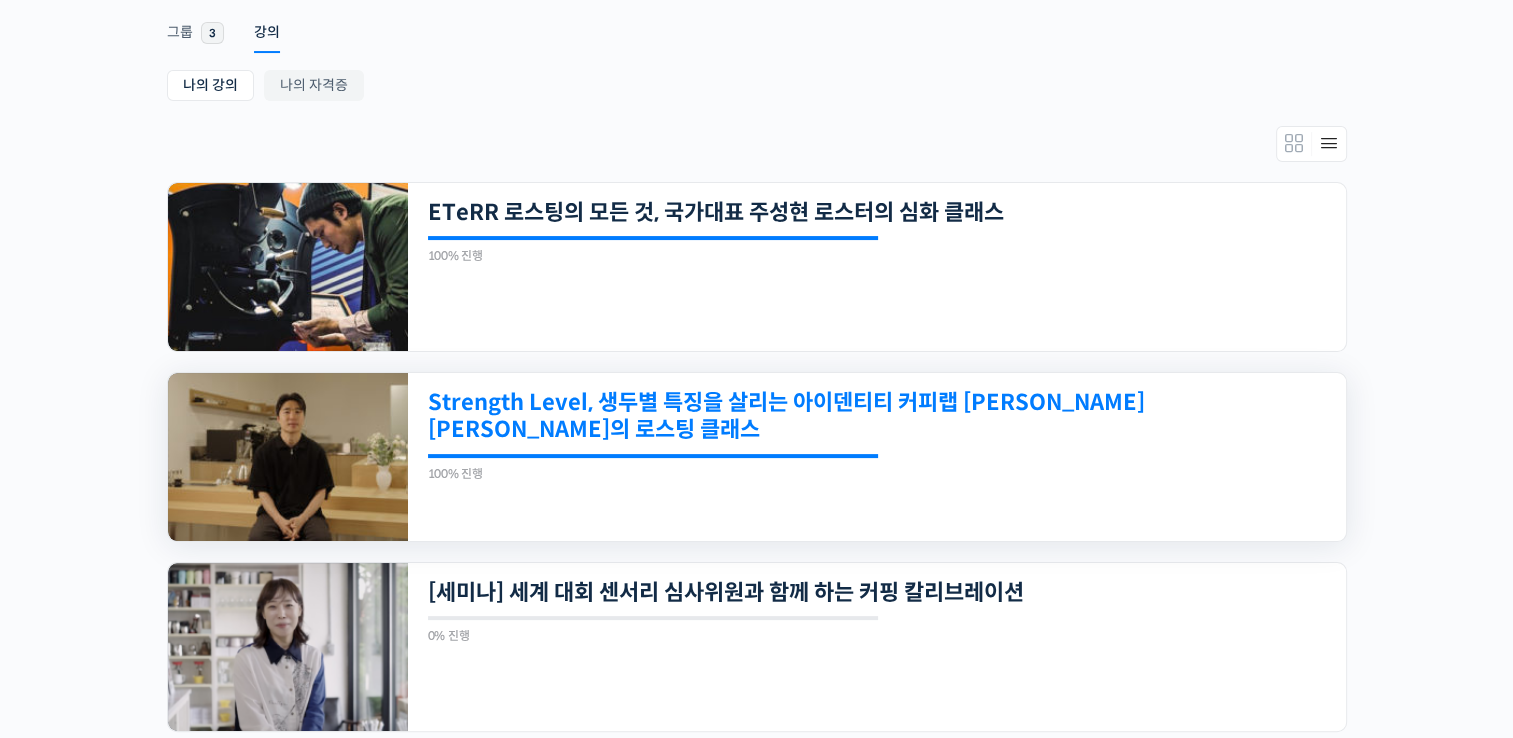 click on "Strength Level, 생두별 특징을 살리는 아이덴티티 커피랩 [PERSON_NAME] [PERSON_NAME]의 로스팅 클래스" at bounding box center [787, 416] 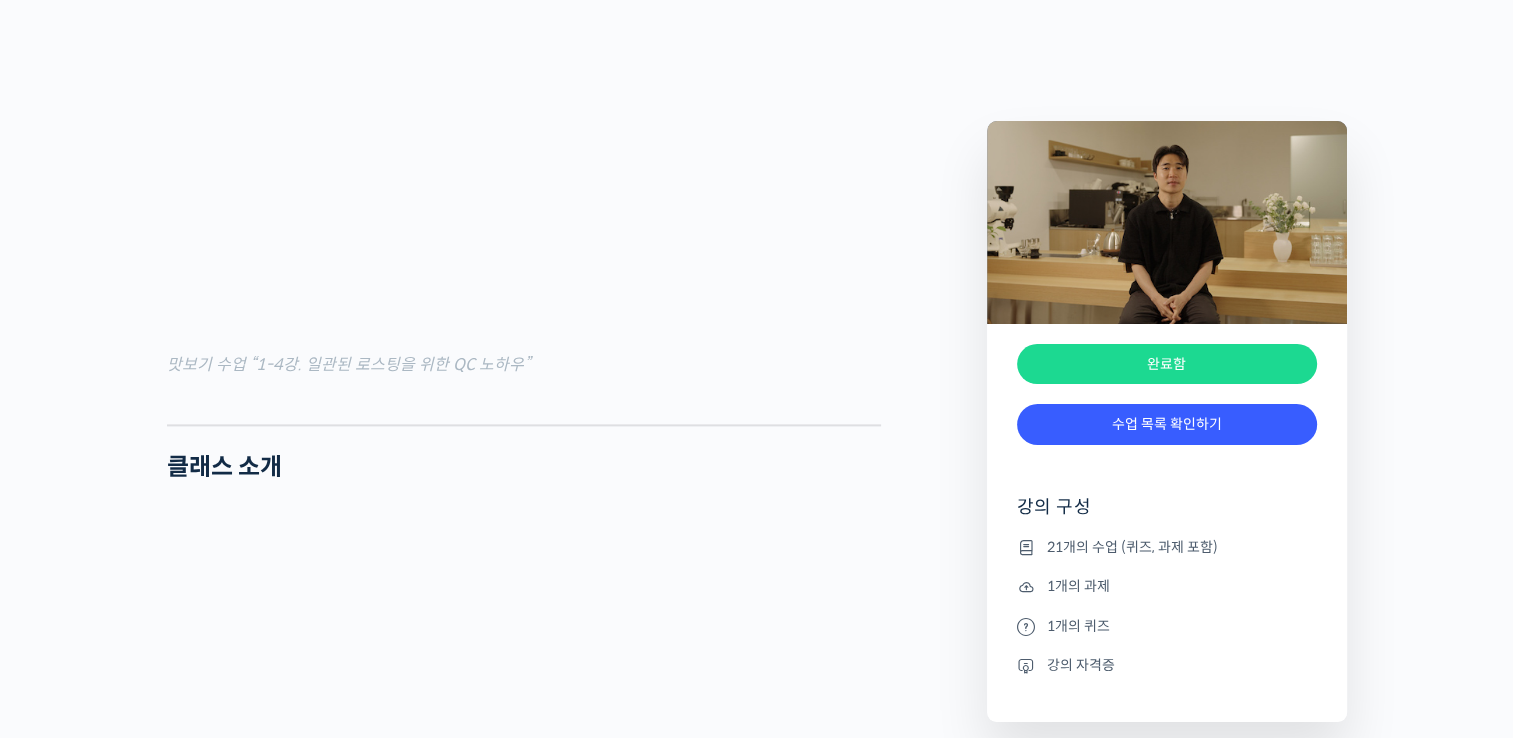 scroll, scrollTop: 2611, scrollLeft: 0, axis: vertical 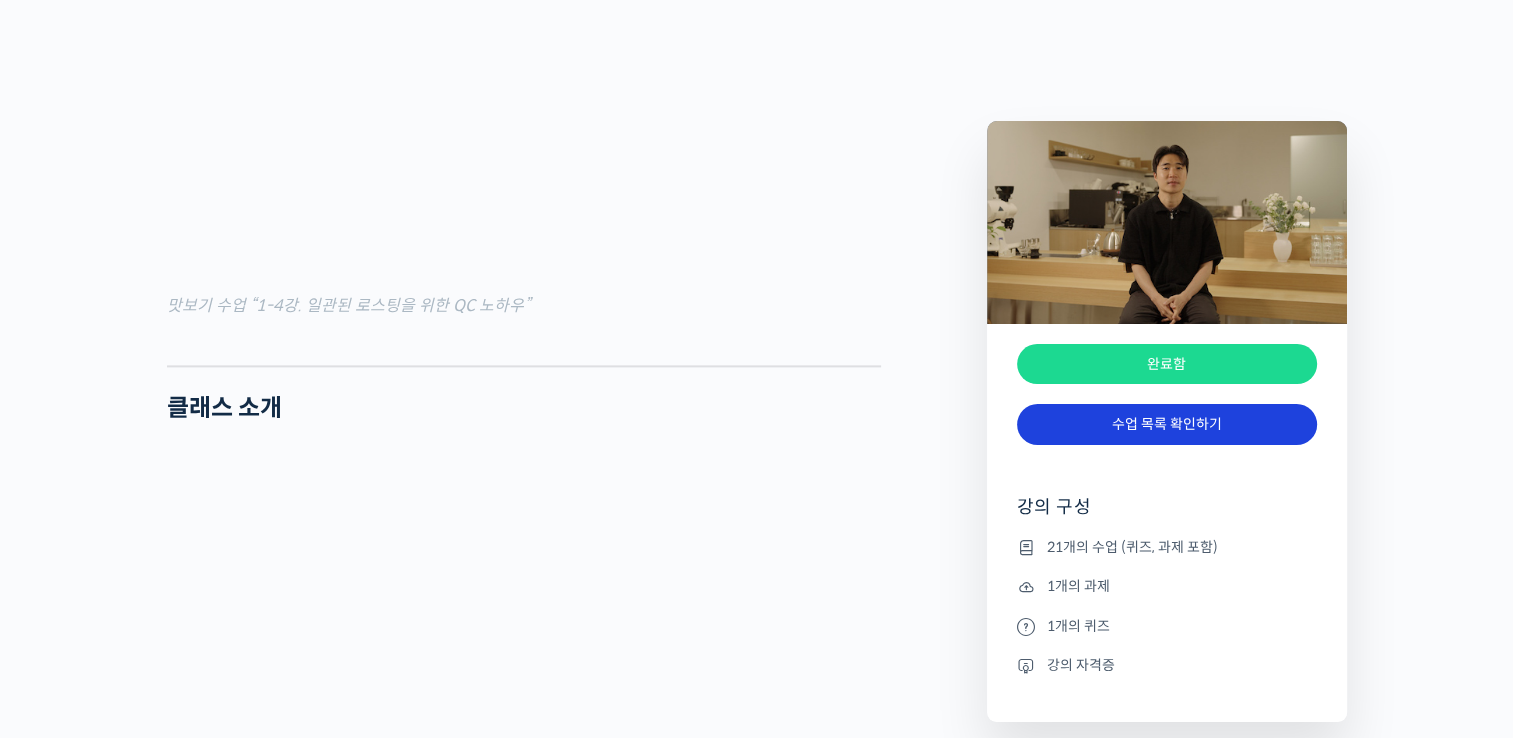 click on "수업 목록 확인하기" at bounding box center [1167, 424] 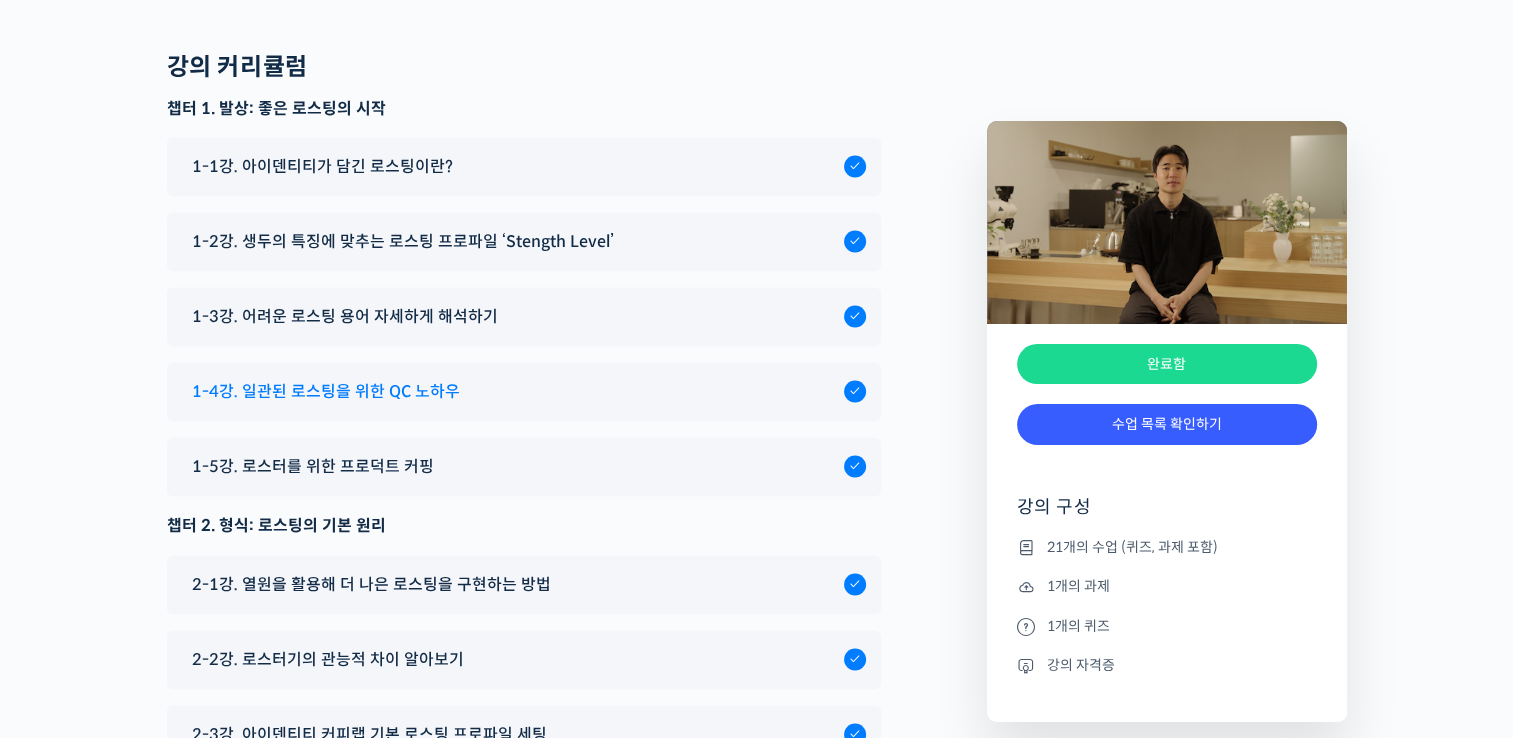 click on "1-4강. 일관된 로스팅을 위한 QC 노하우" at bounding box center (326, 391) 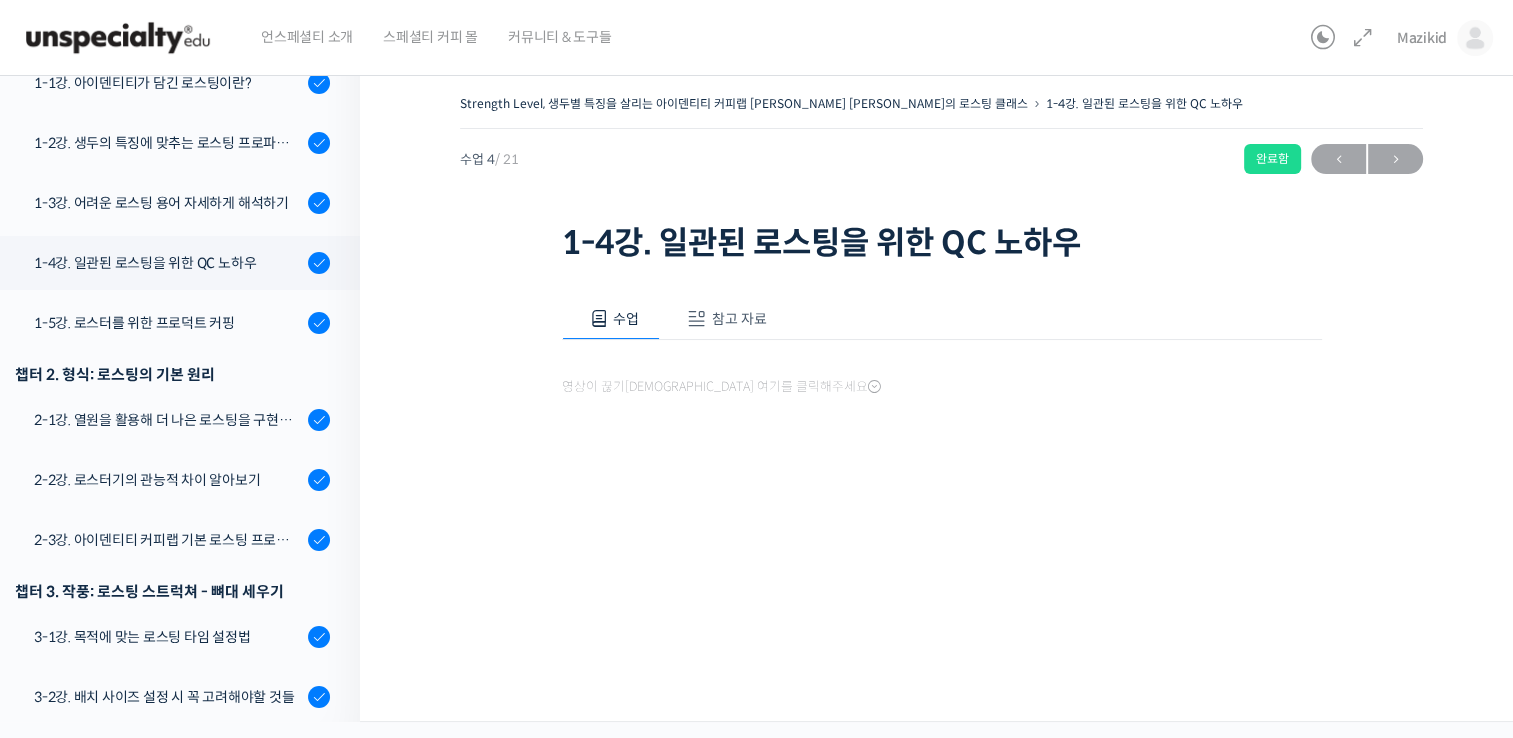 scroll, scrollTop: 0, scrollLeft: 0, axis: both 